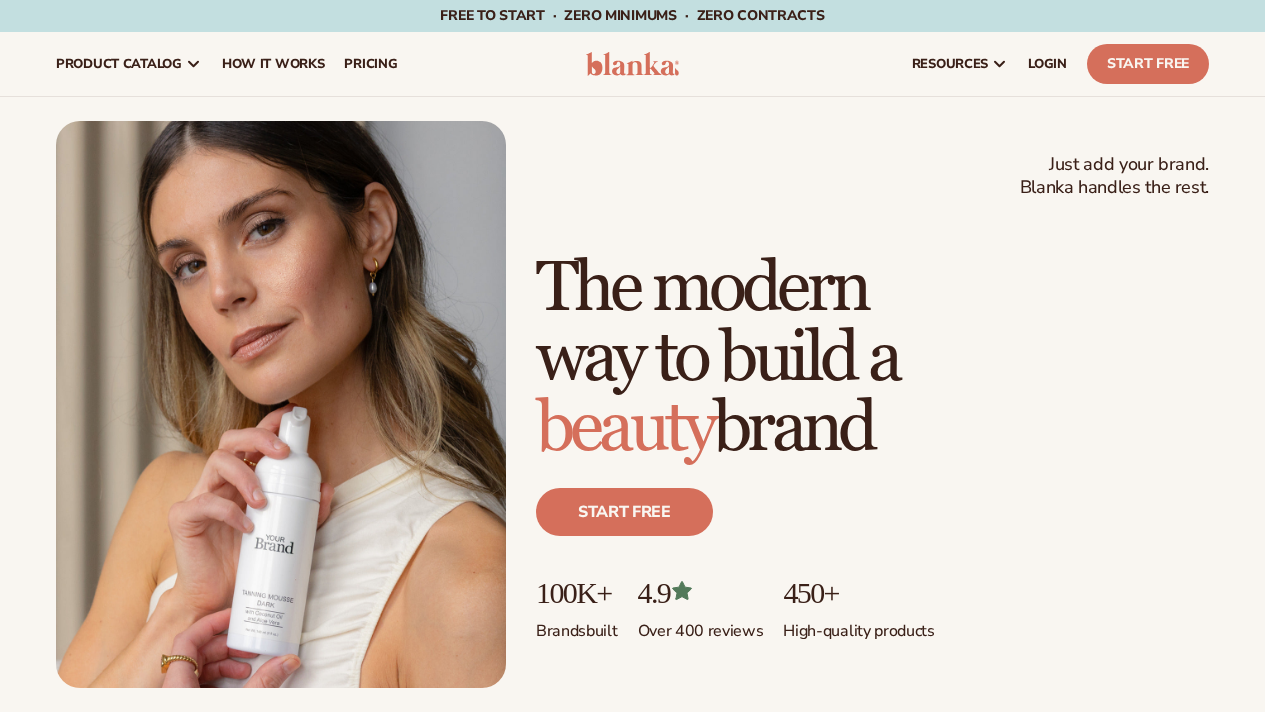 scroll, scrollTop: 0, scrollLeft: 0, axis: both 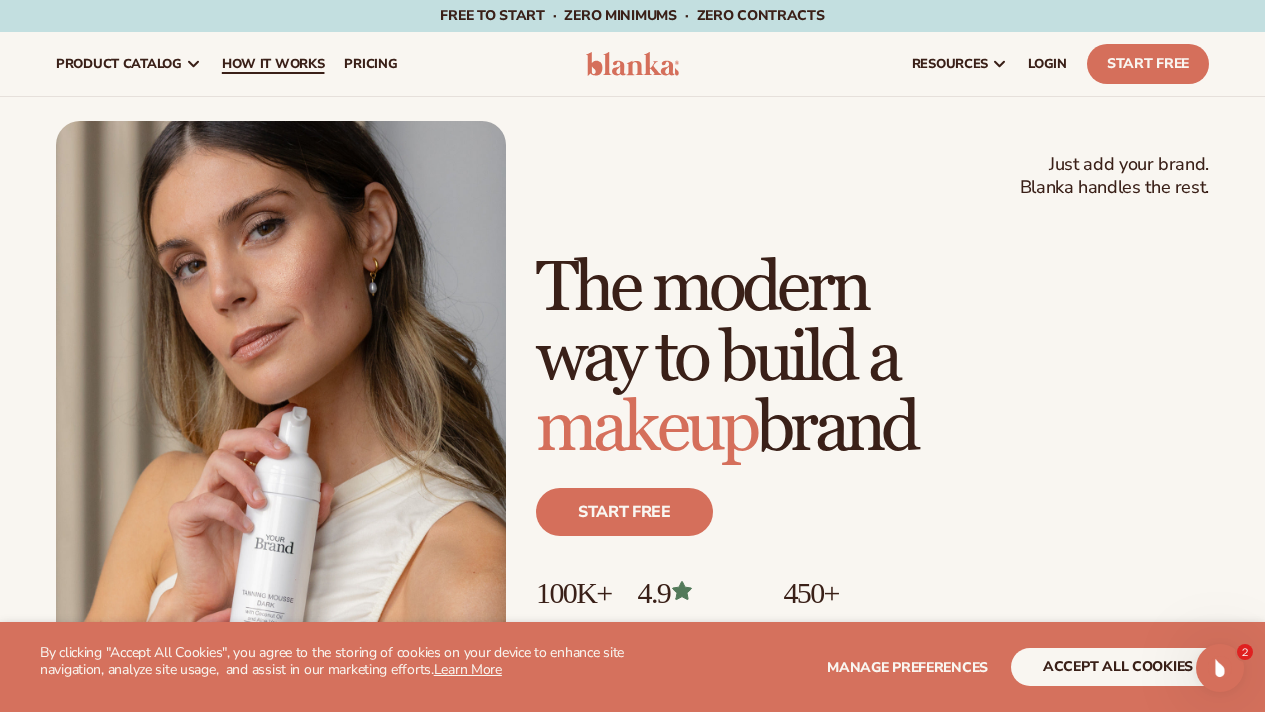 click on "How It Works" at bounding box center (273, 64) 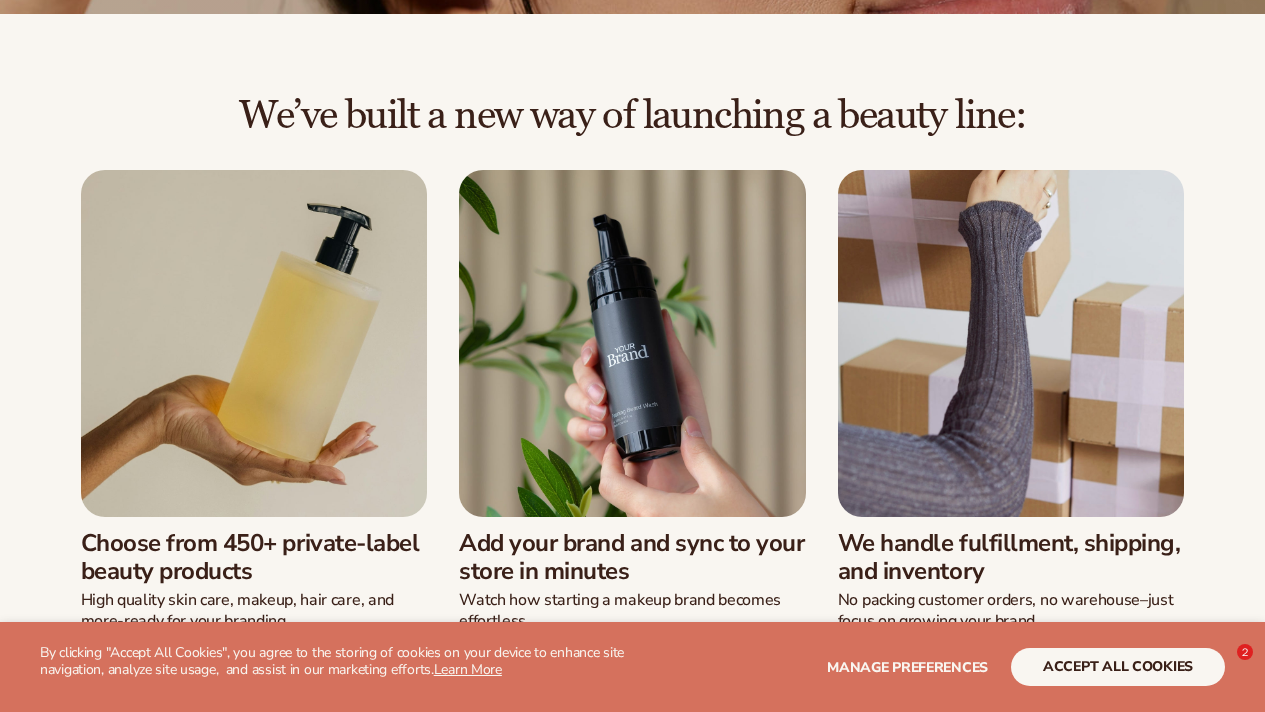 scroll, scrollTop: 489, scrollLeft: 0, axis: vertical 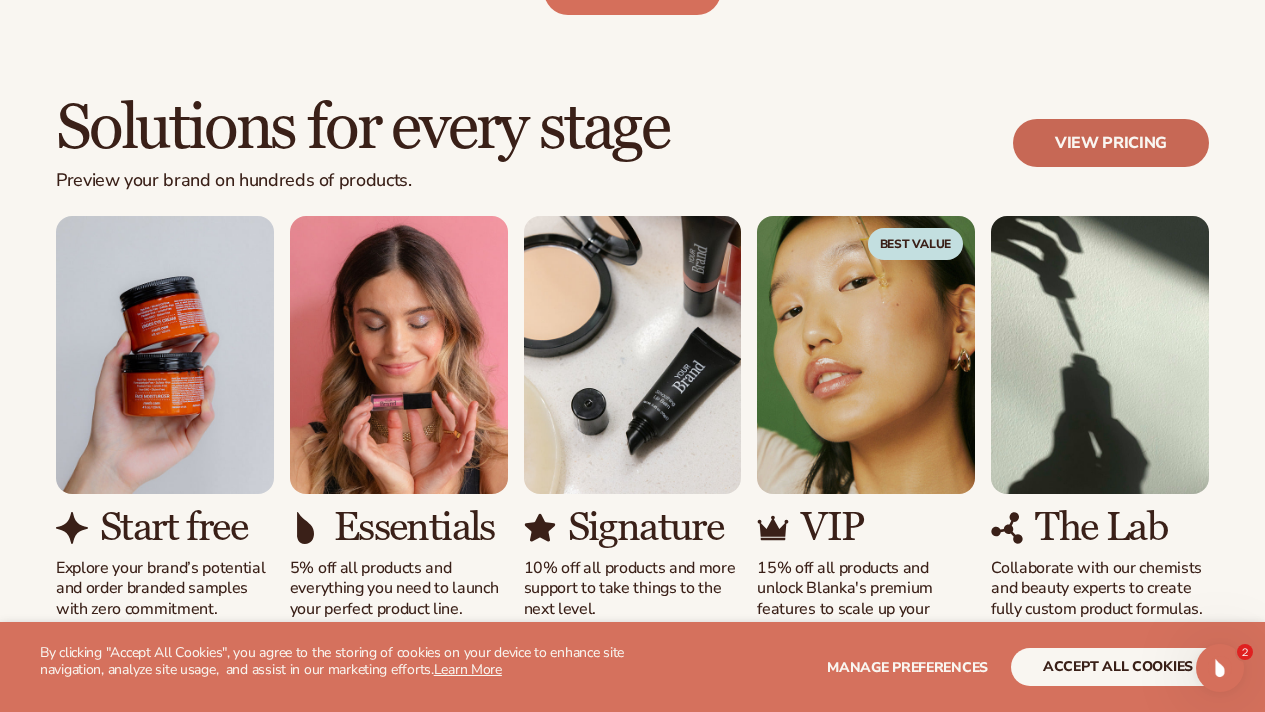 click on "View pricing" at bounding box center [1111, 143] 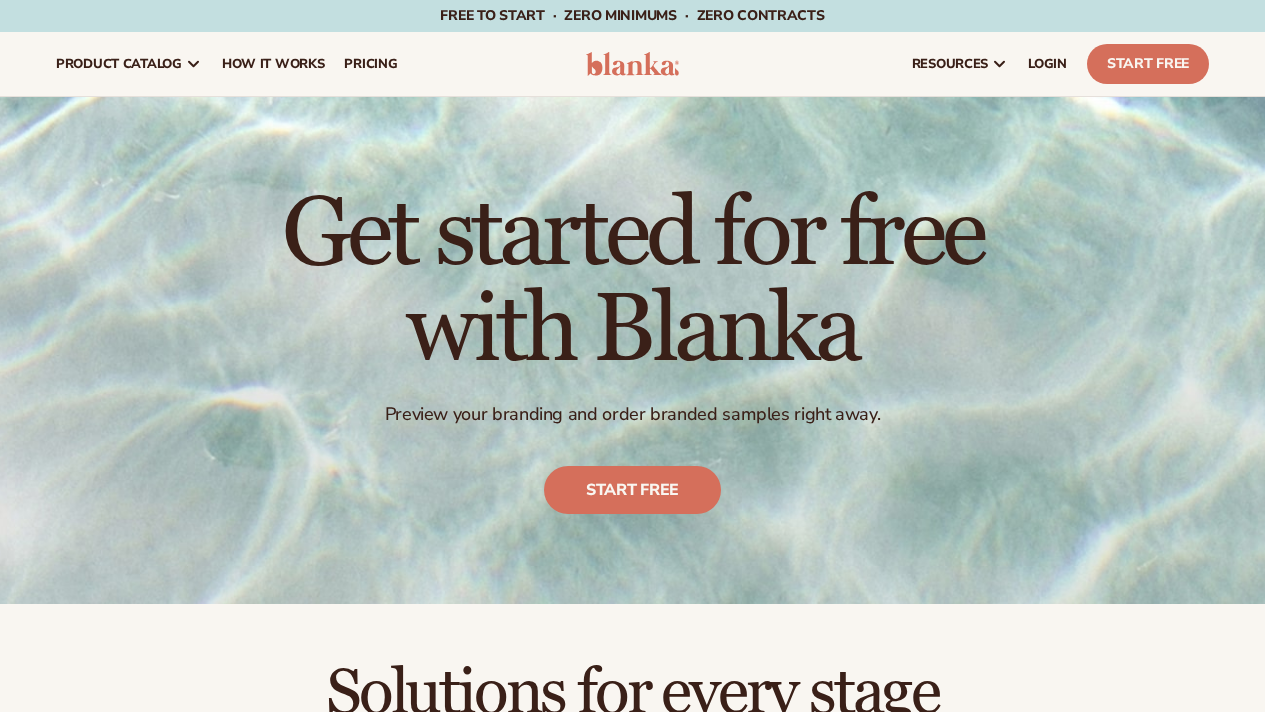 scroll, scrollTop: 0, scrollLeft: 0, axis: both 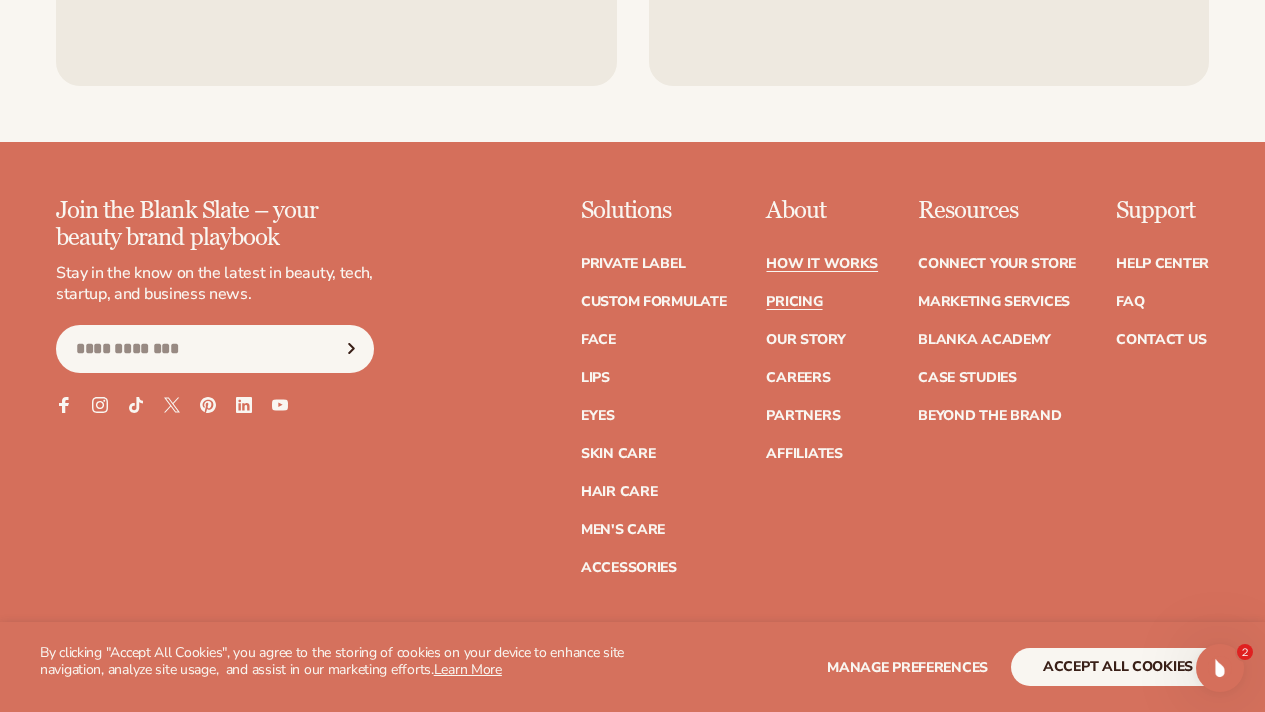 click on "How It Works" at bounding box center [822, 264] 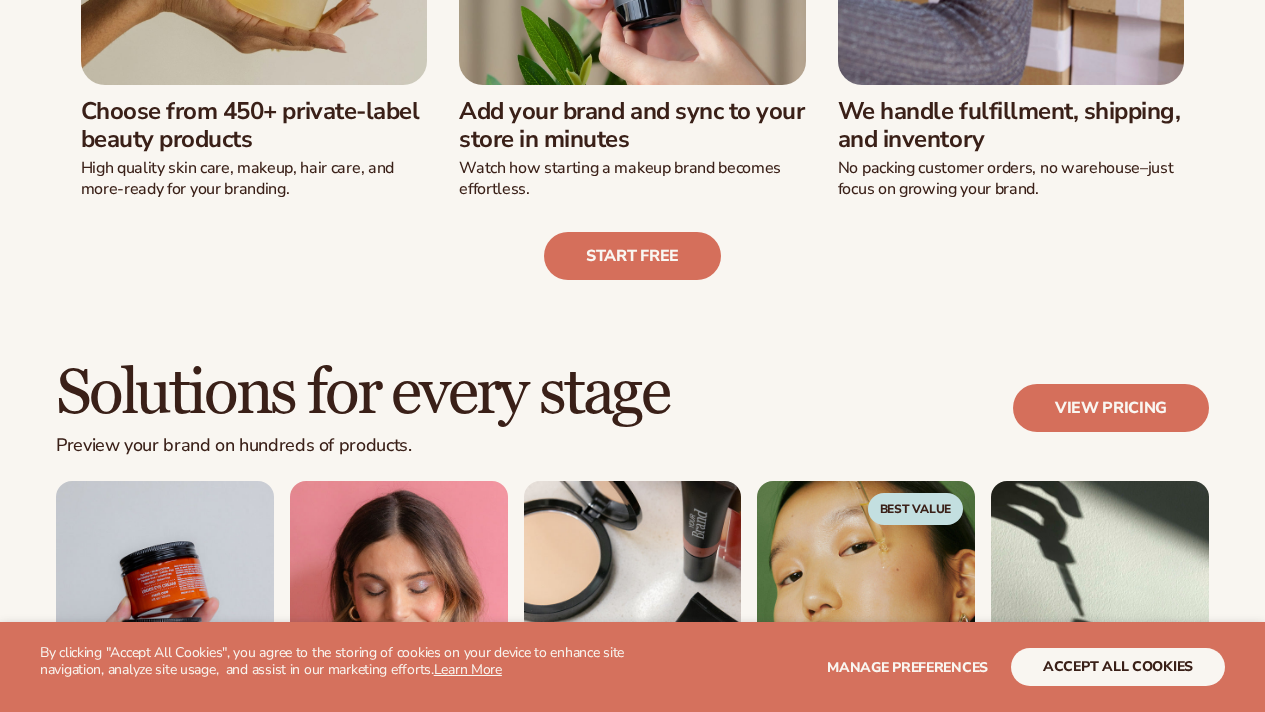 scroll, scrollTop: 807, scrollLeft: 0, axis: vertical 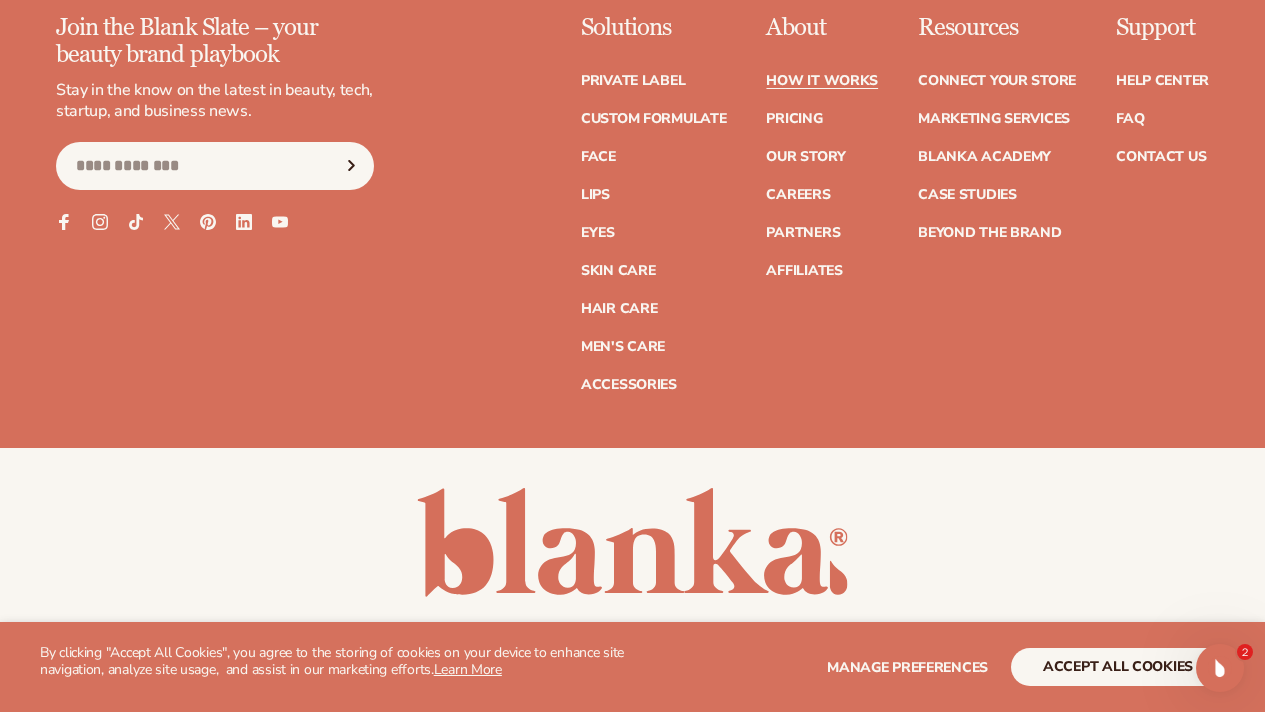 click on "Private label
Custom formulate
Face
Lips
Eyes
Skin Care" at bounding box center (654, 223) 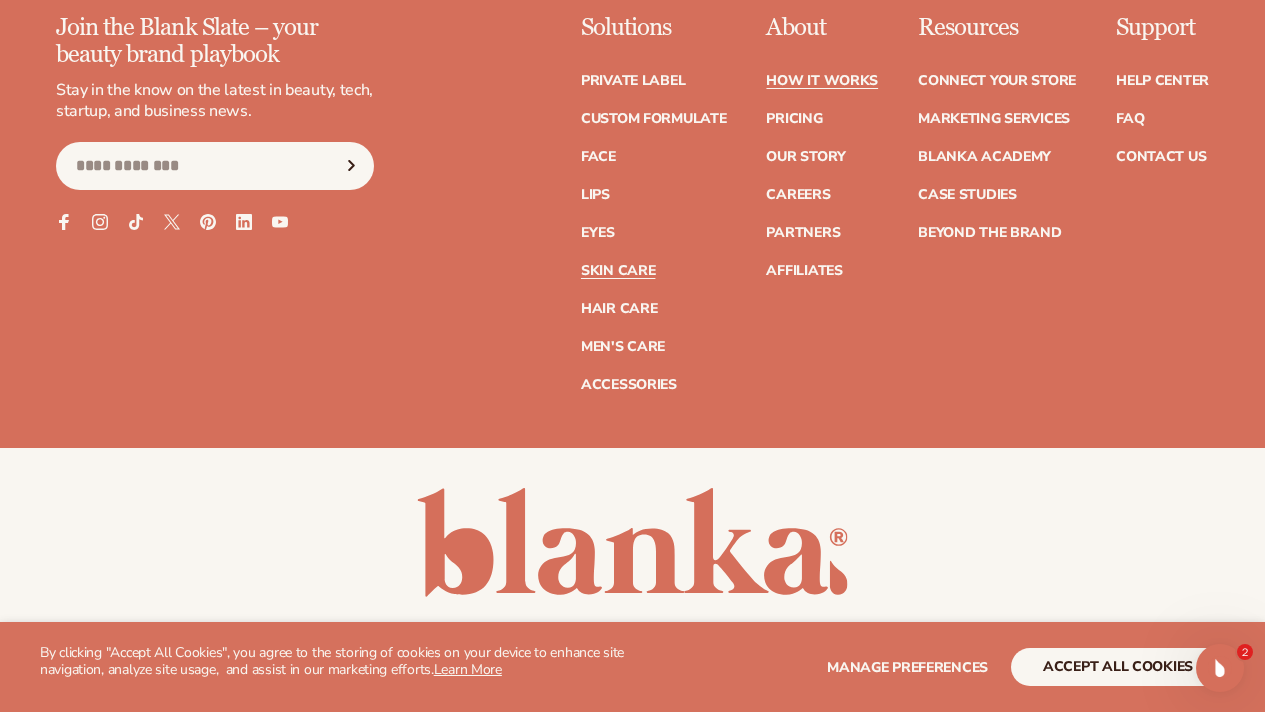 click on "Skin Care" at bounding box center [618, 271] 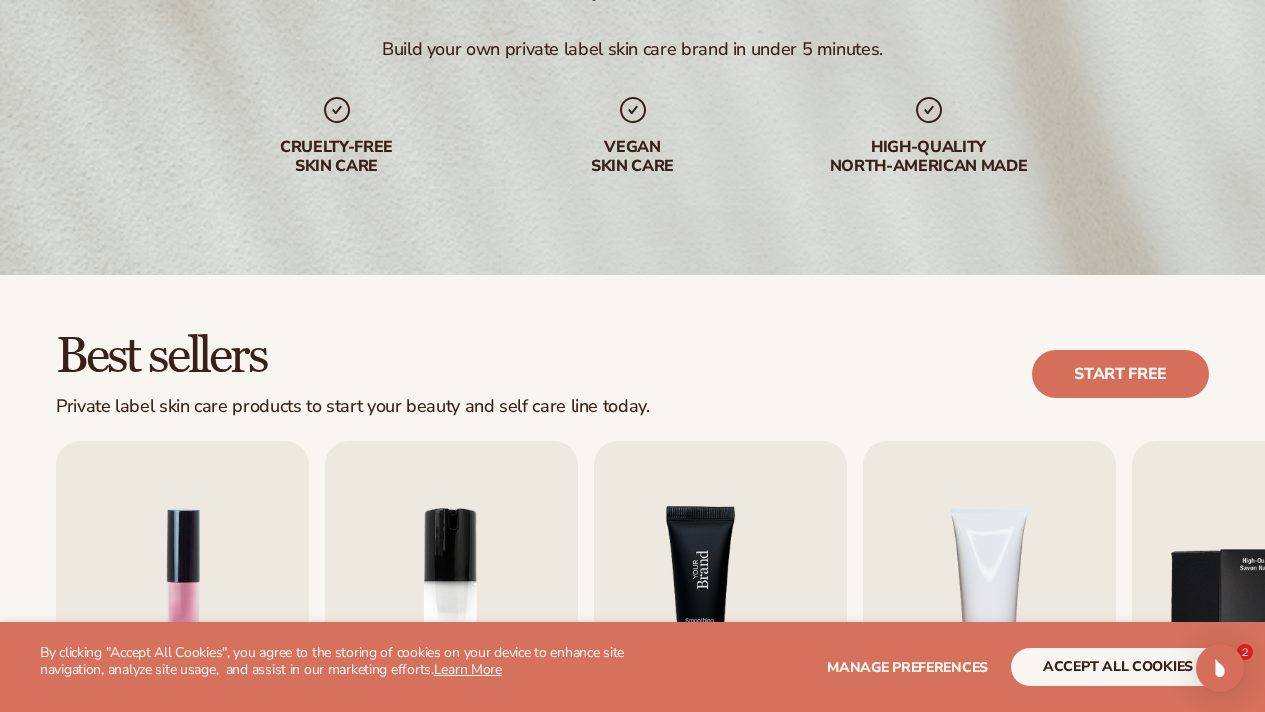 scroll, scrollTop: 615, scrollLeft: 0, axis: vertical 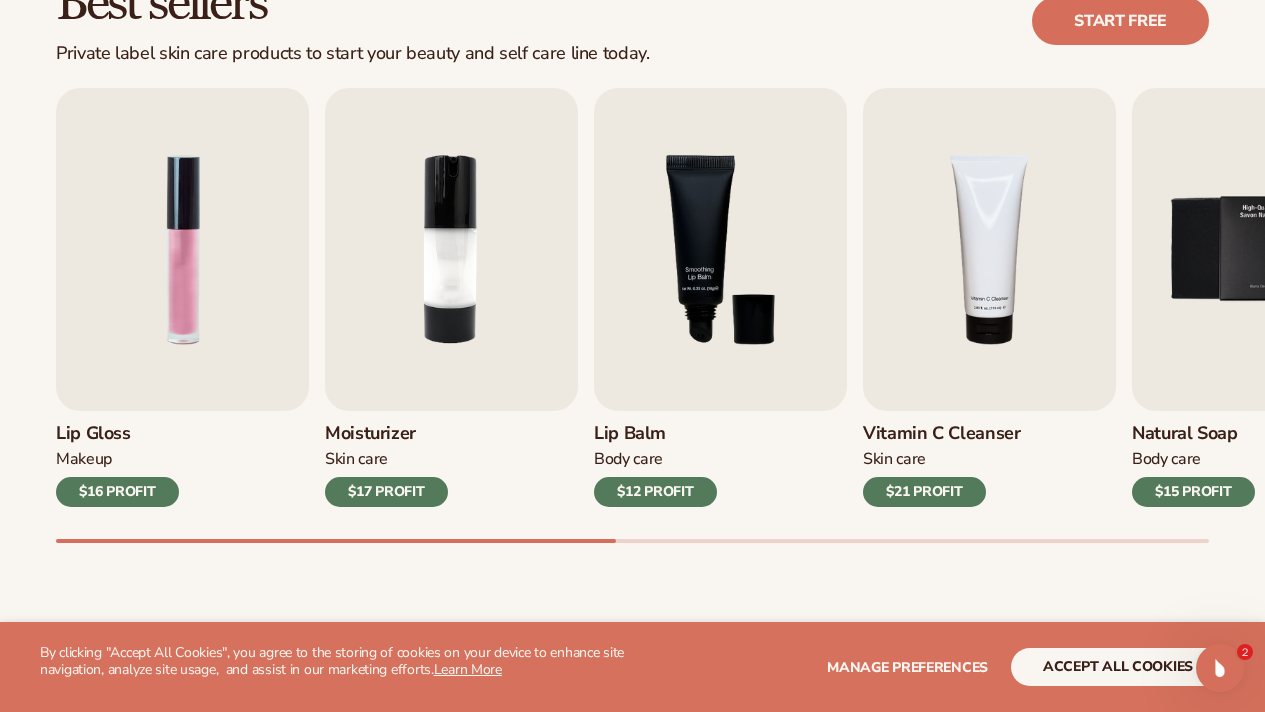 drag, startPoint x: 866, startPoint y: 544, endPoint x: 319, endPoint y: 553, distance: 547.07404 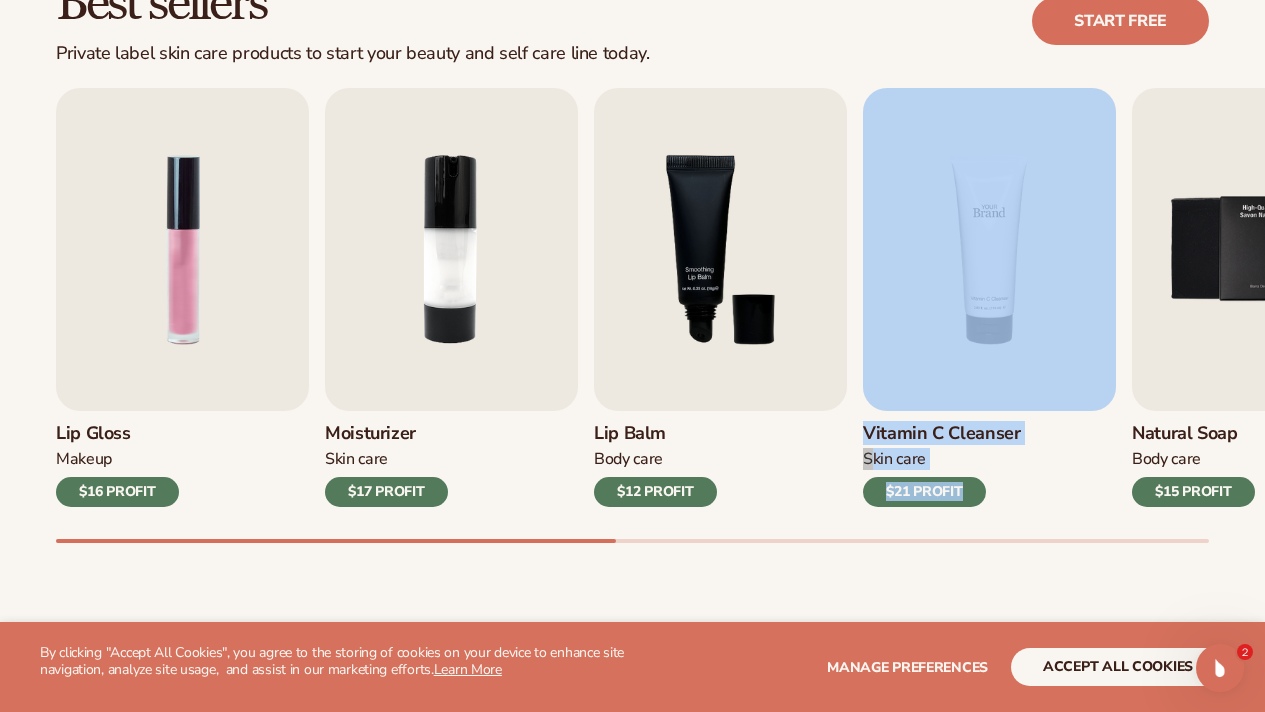 drag, startPoint x: 1140, startPoint y: 80, endPoint x: 937, endPoint y: 111, distance: 205.35335 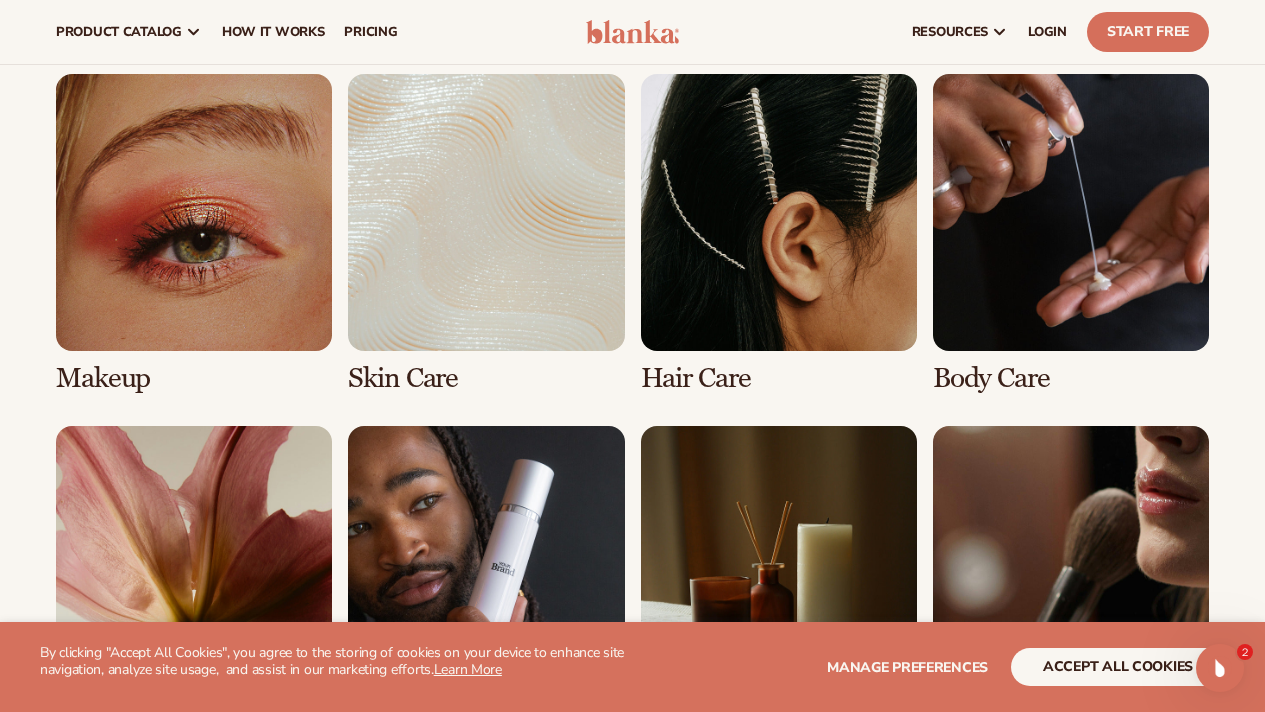 scroll, scrollTop: 1418, scrollLeft: 0, axis: vertical 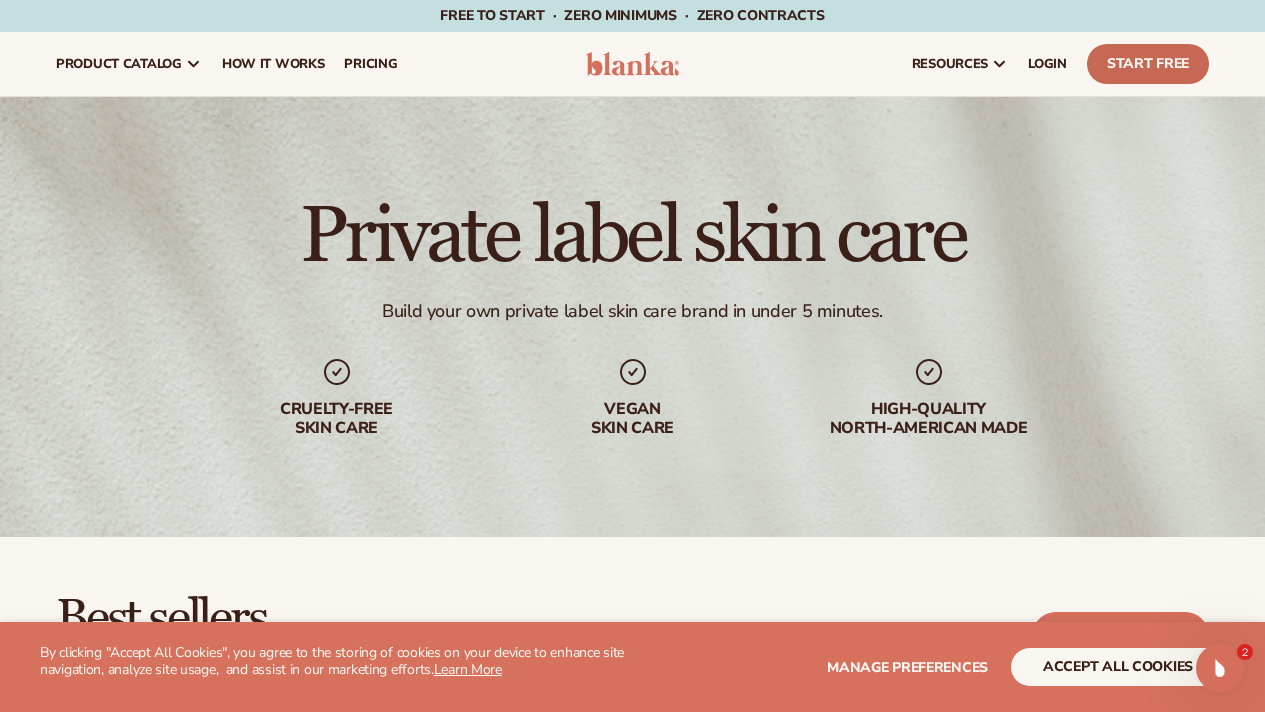 click on "Start Free" at bounding box center [1148, 64] 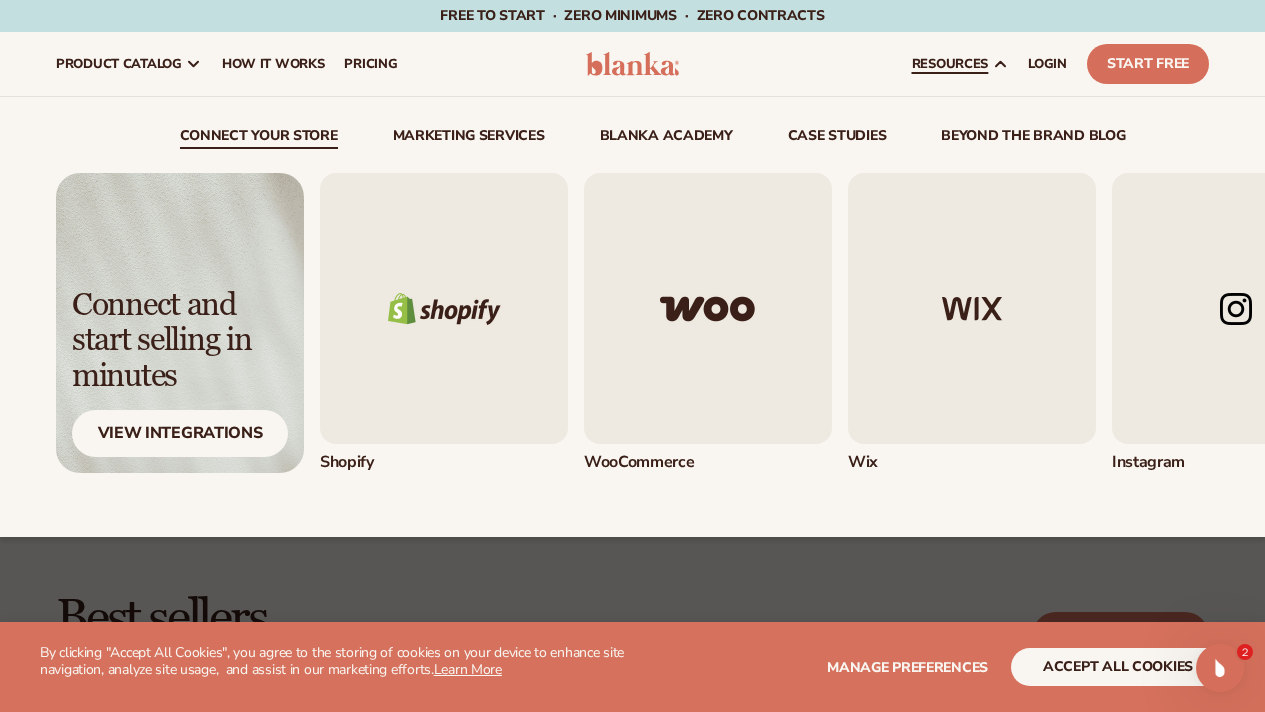 click on "resources" at bounding box center [950, 64] 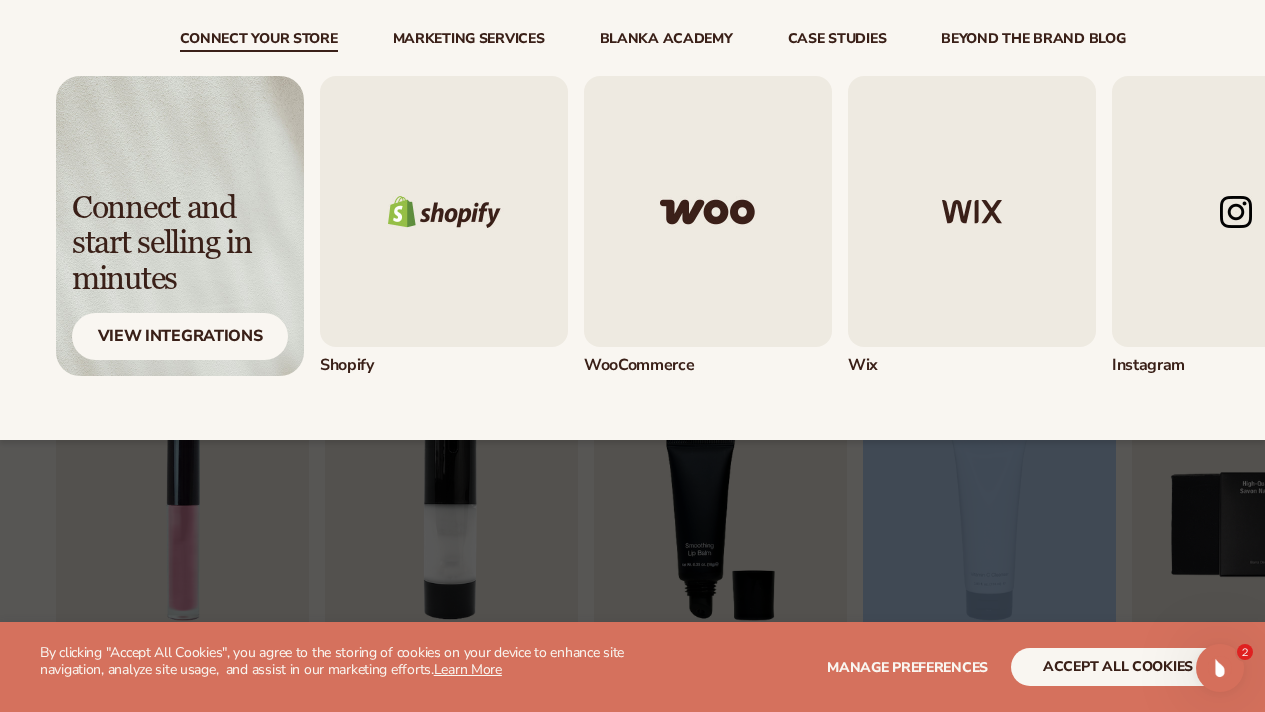 scroll, scrollTop: 1824, scrollLeft: 0, axis: vertical 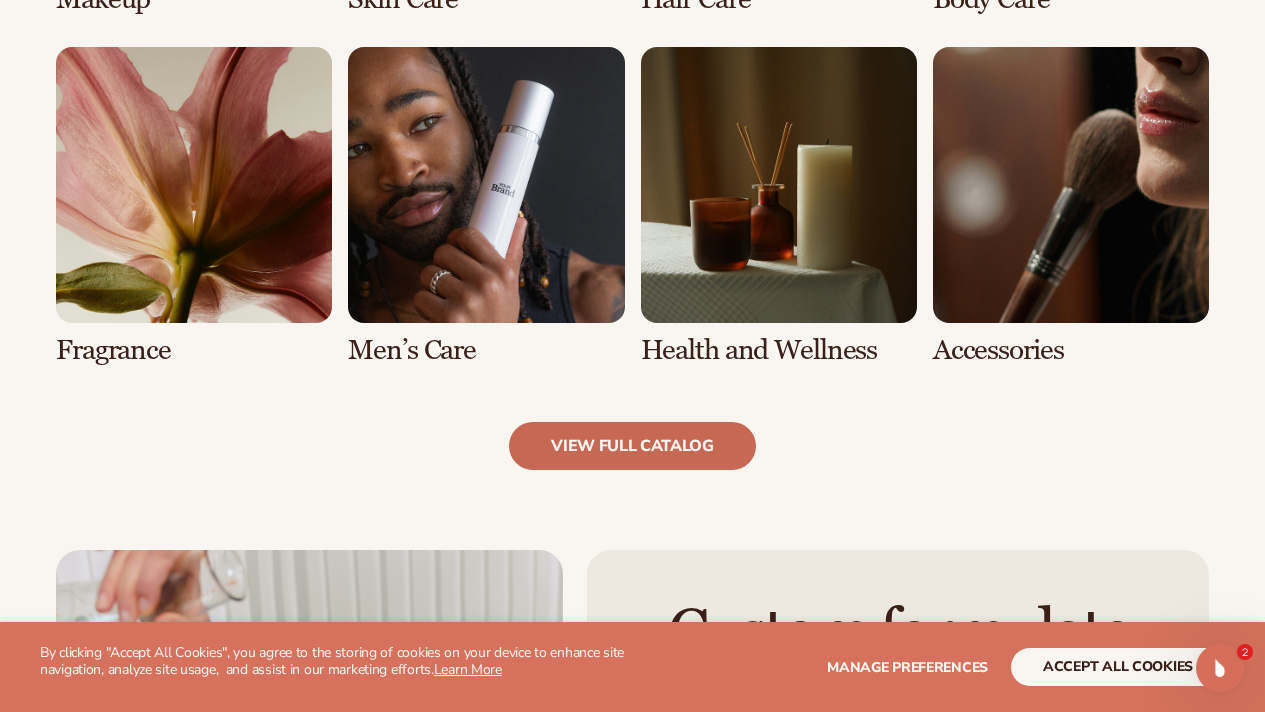 click on "view full catalog" at bounding box center [632, 446] 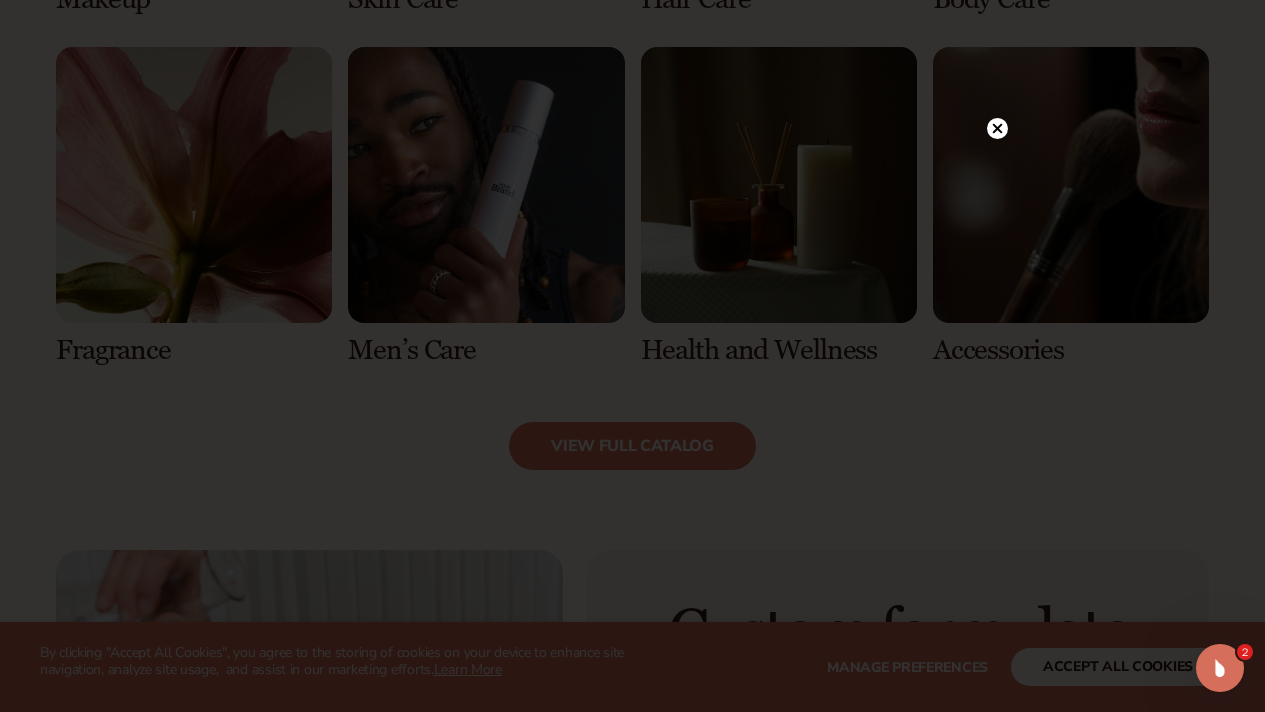 click 